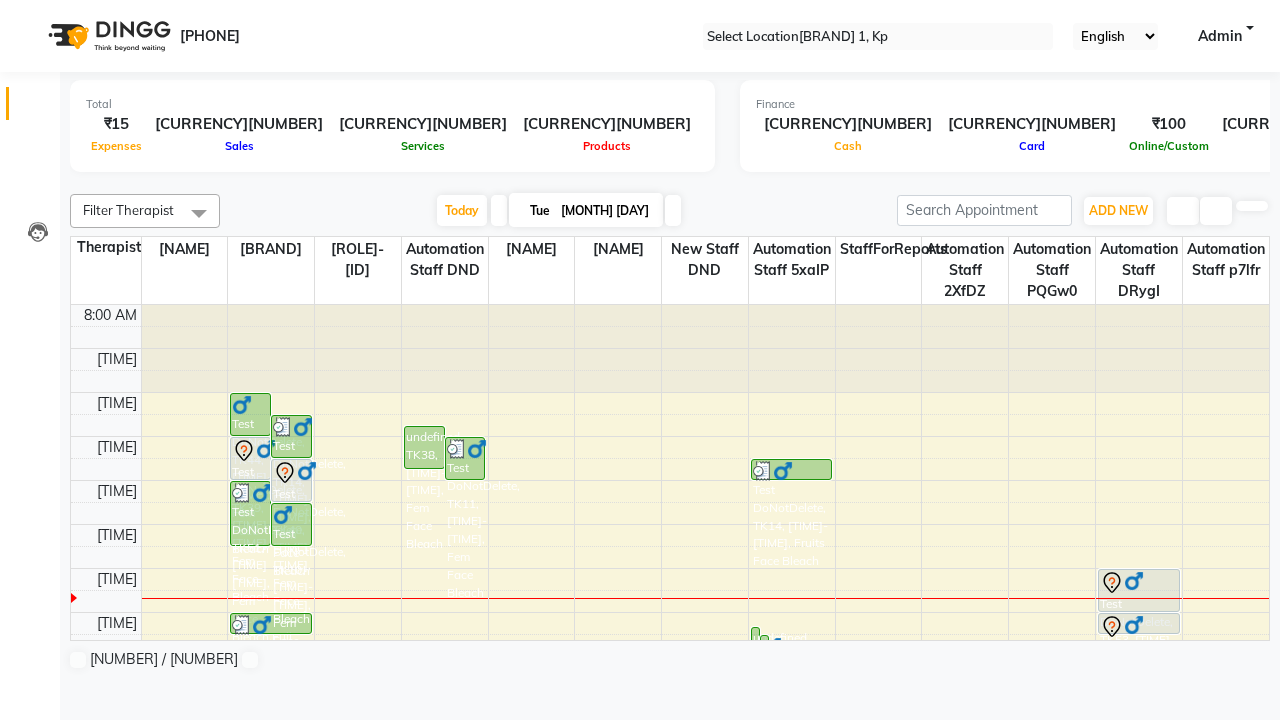 scroll, scrollTop: 0, scrollLeft: 0, axis: both 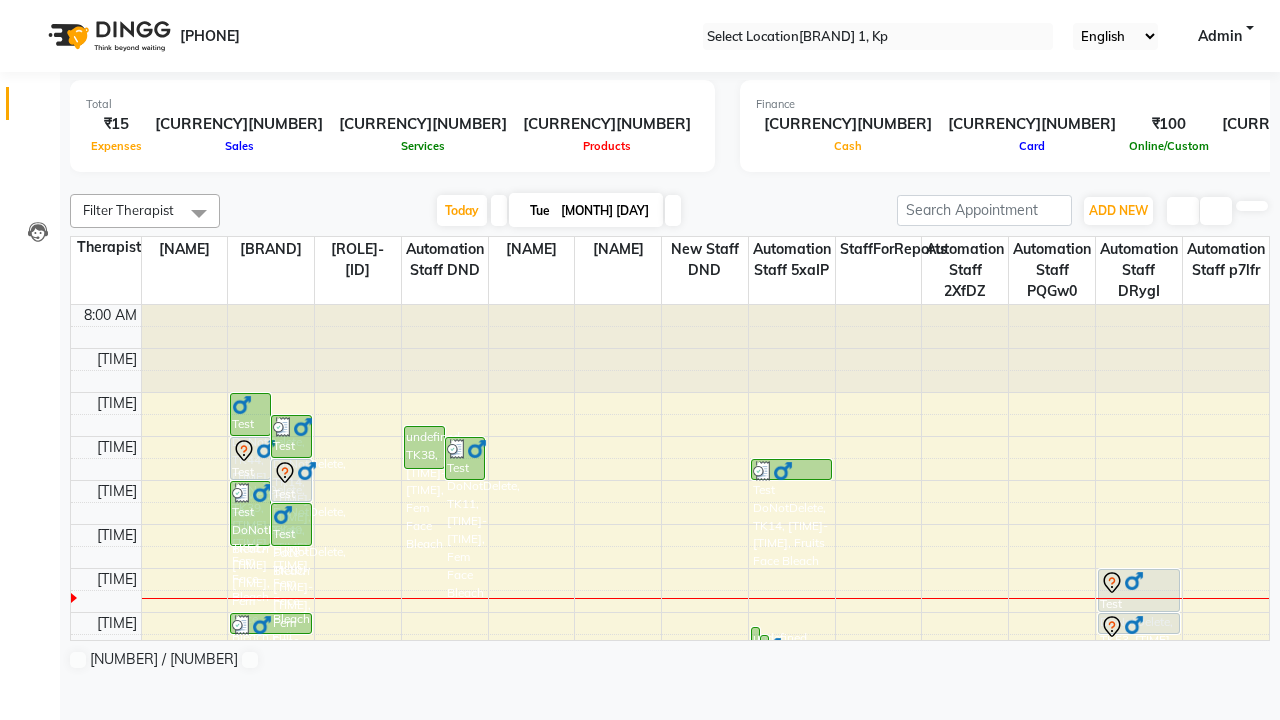 click at bounding box center (31, 8) 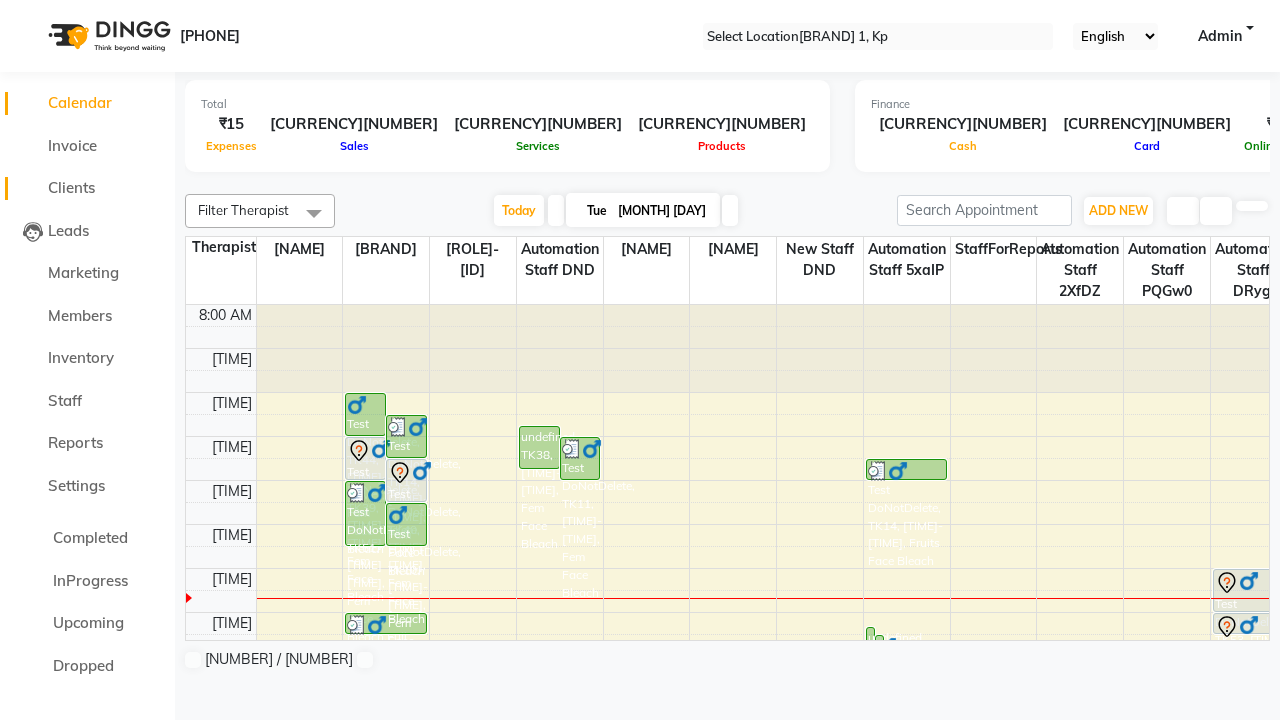 click on "Clients" at bounding box center (71, 187) 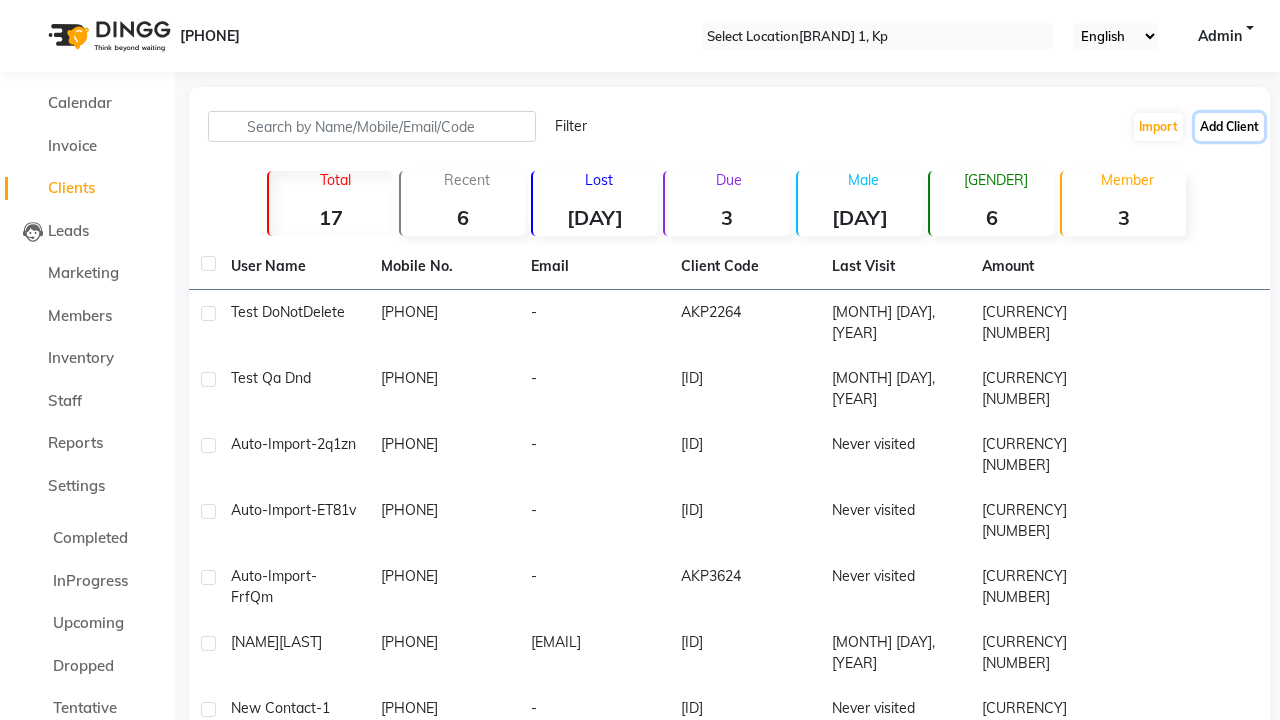 click on "Add Client" at bounding box center (1229, 127) 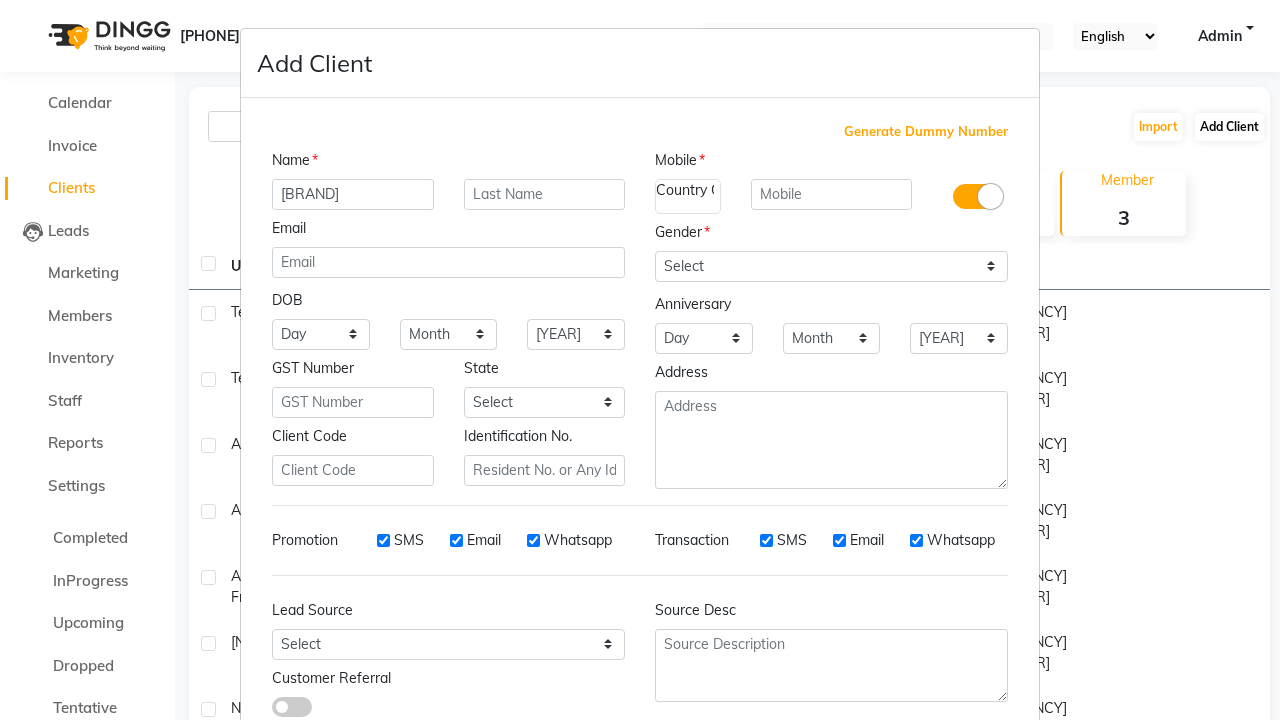 type on "[BRAND]" 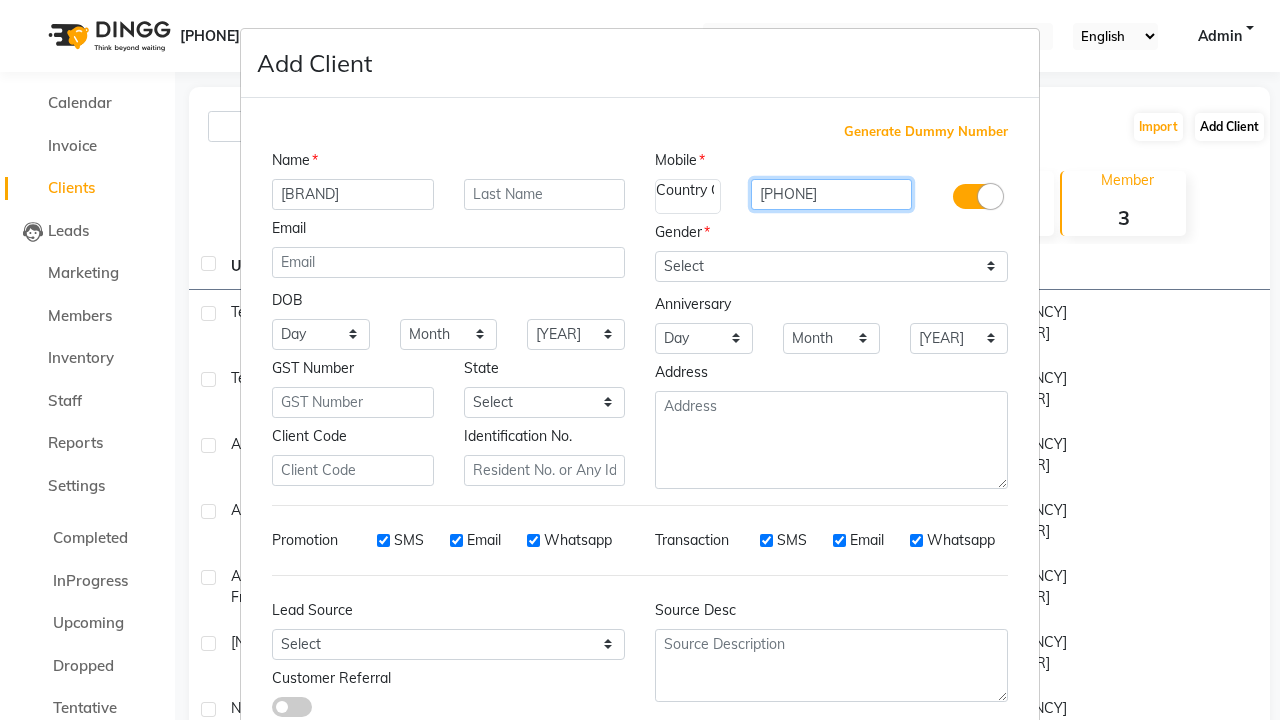 type on "[PHONE]" 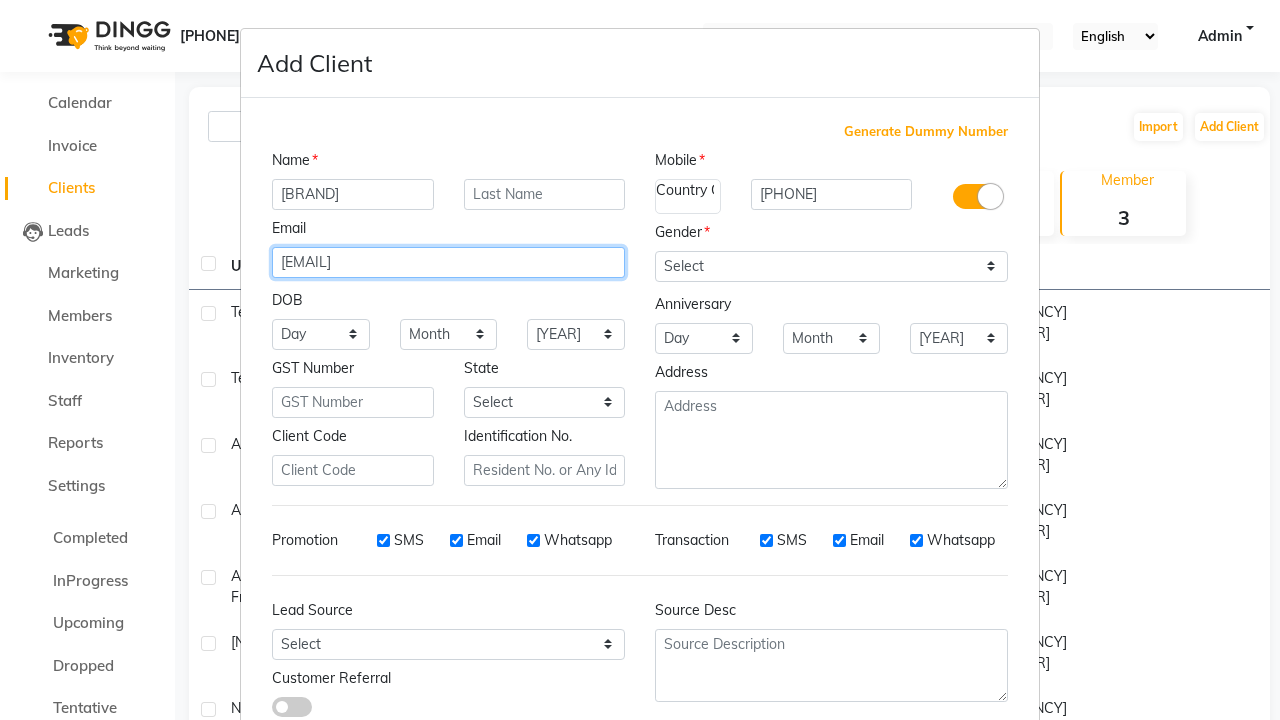 type on "[EMAIL]" 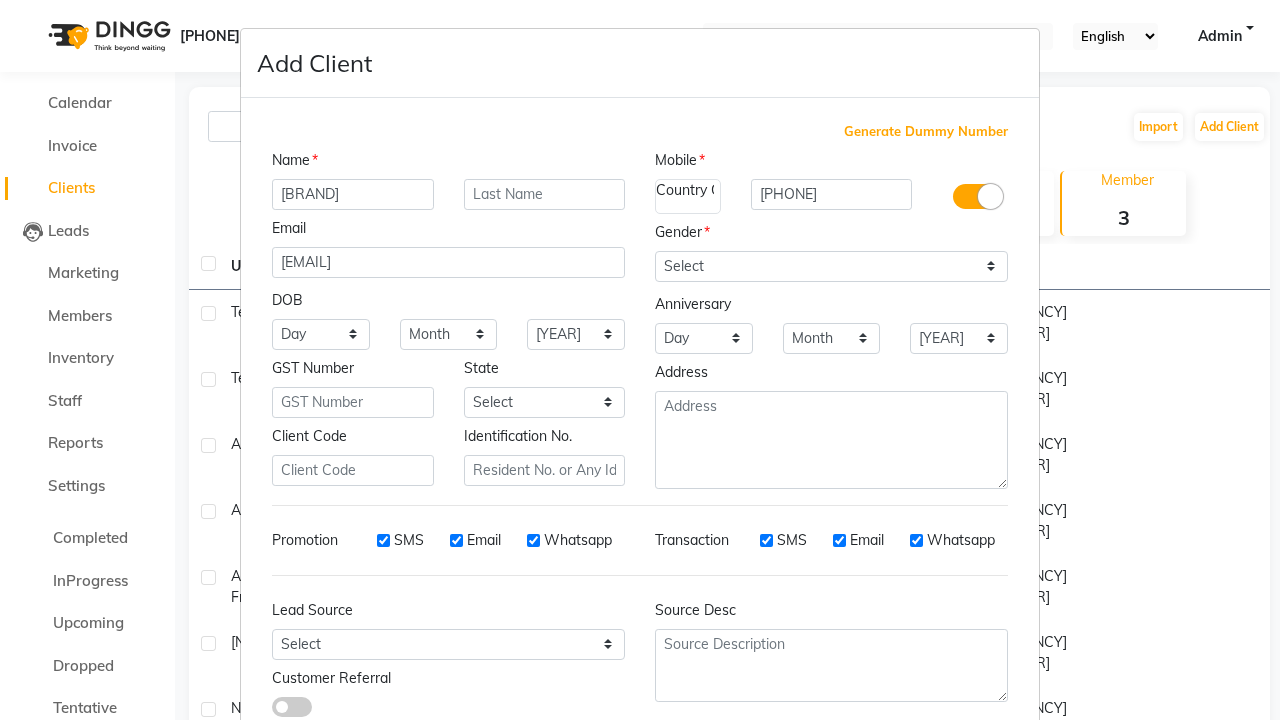 click on "Add" at bounding box center (910, 786) 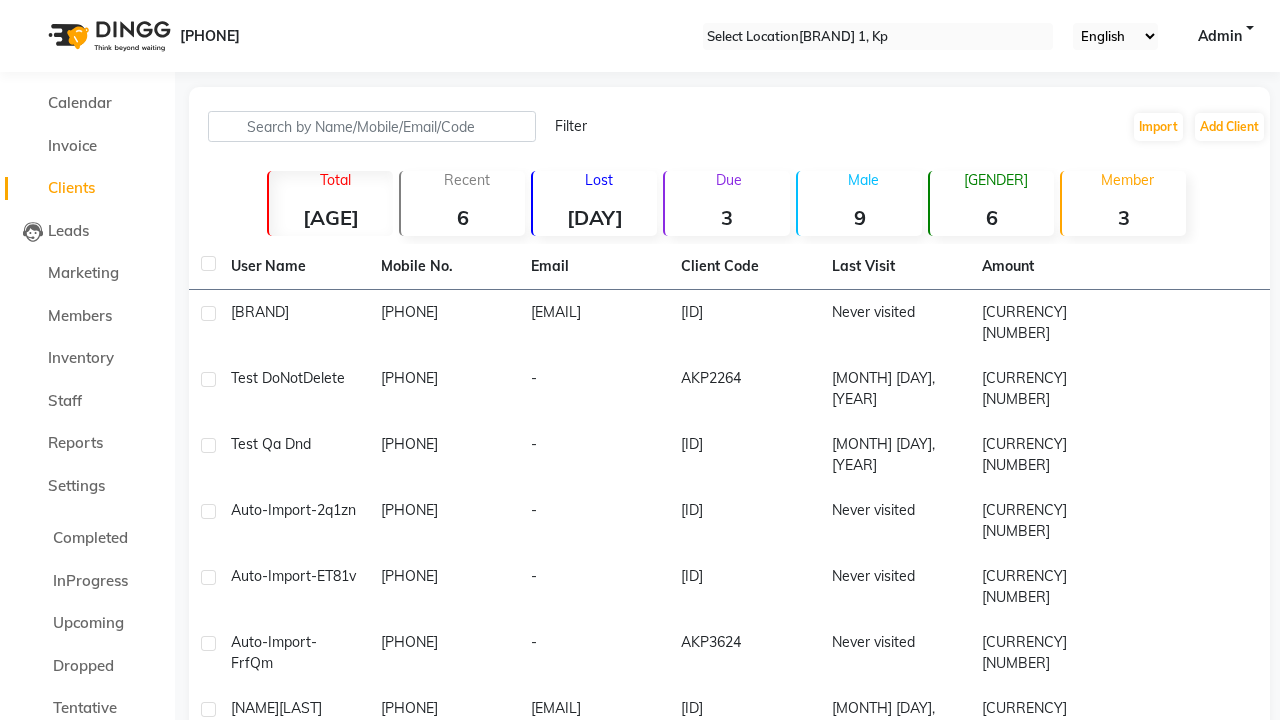 click on "Successfully created new user." at bounding box center [640, 1067] 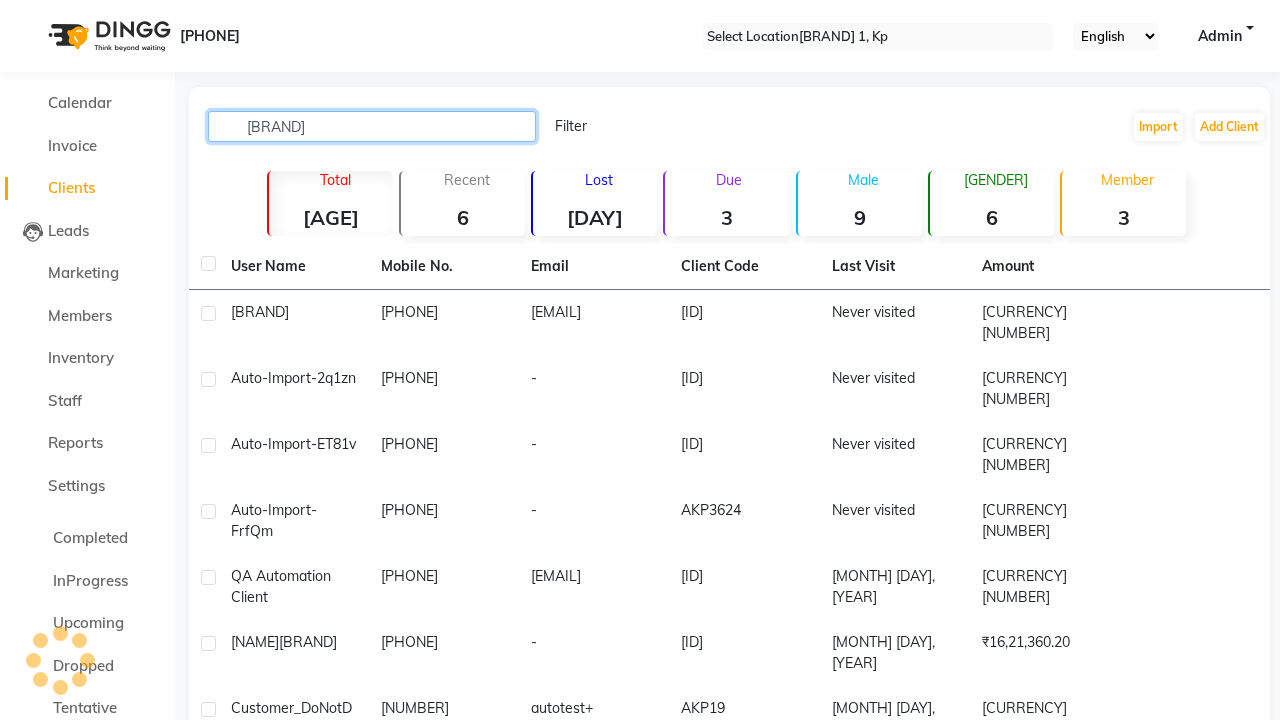 type on "[BRAND]" 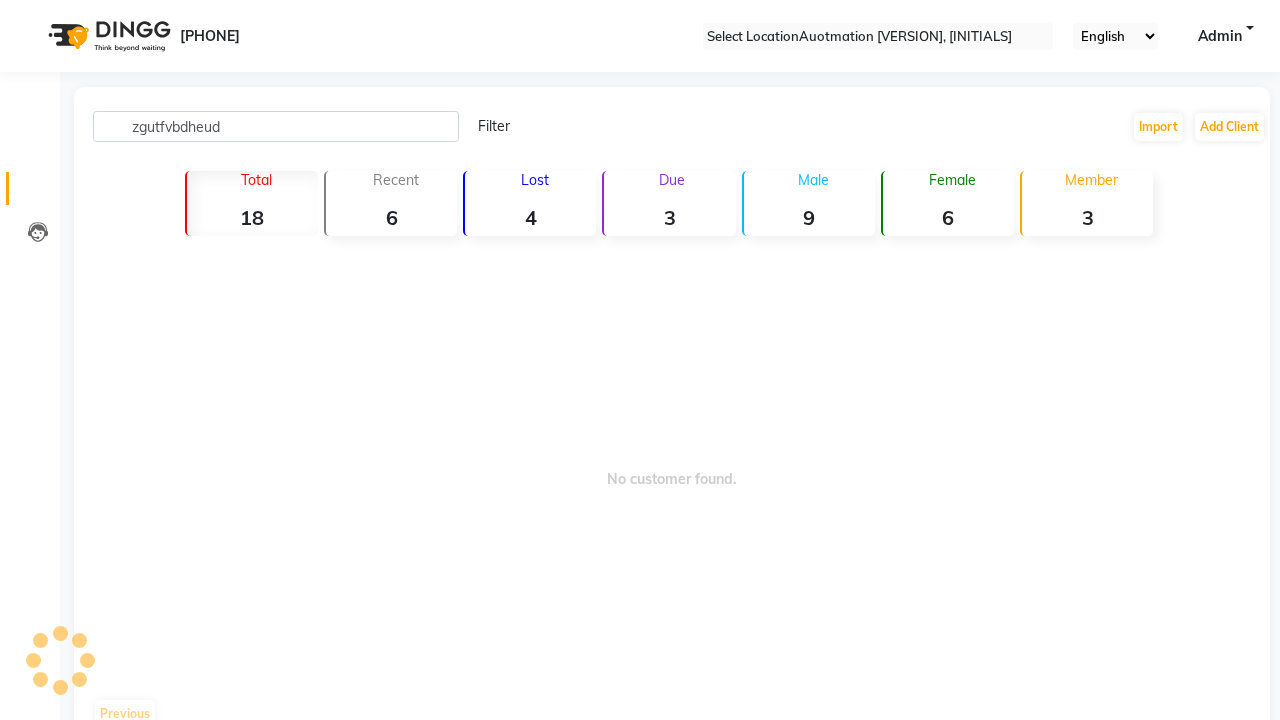scroll, scrollTop: 0, scrollLeft: 0, axis: both 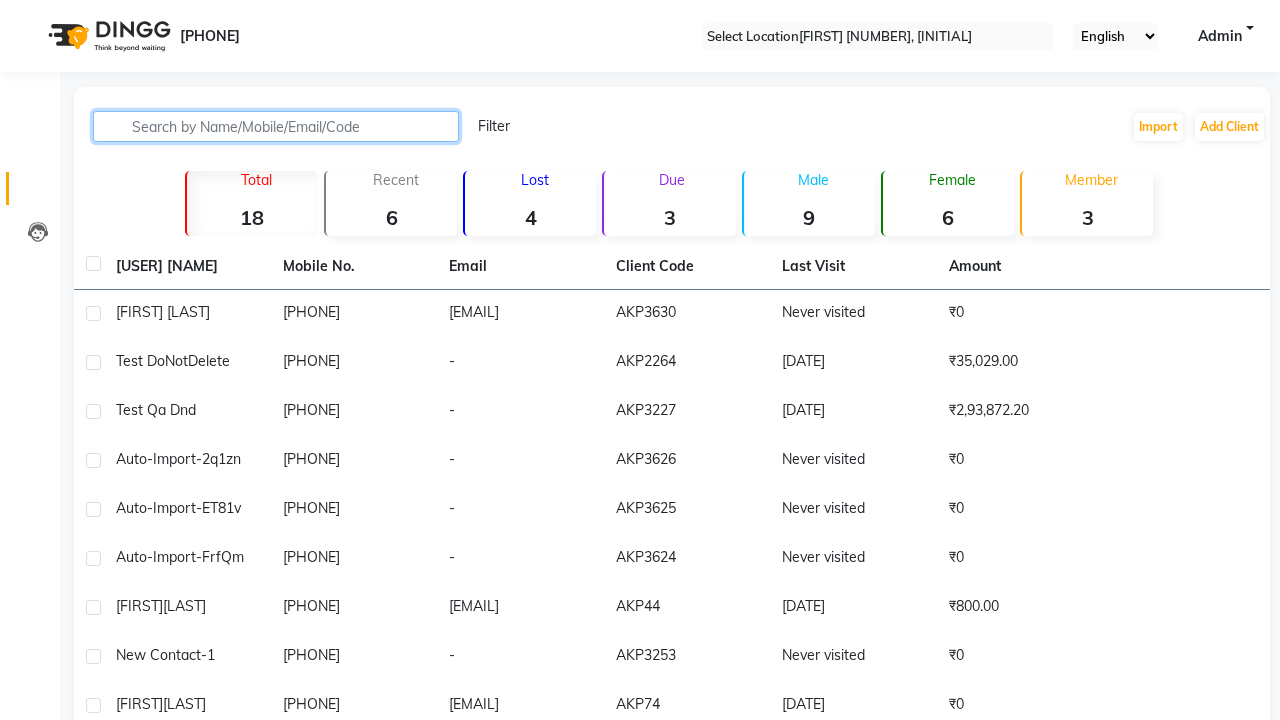 click at bounding box center (276, 126) 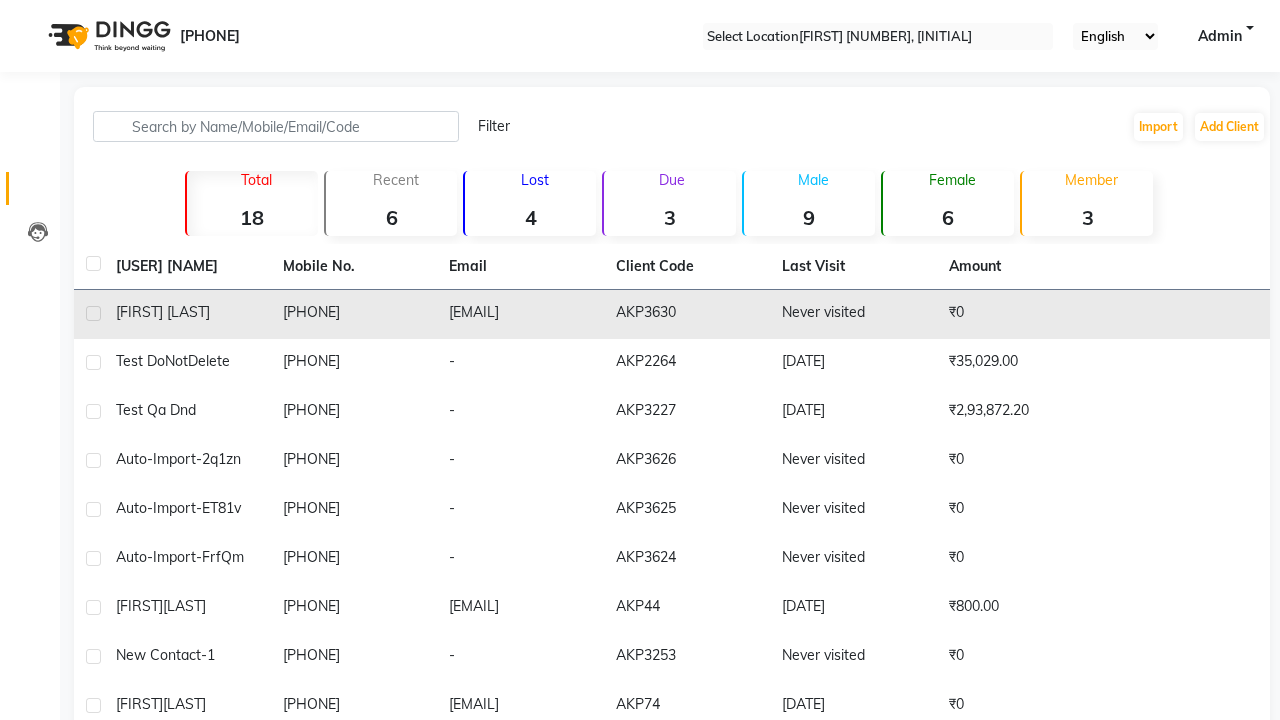 click at bounding box center [93, 313] 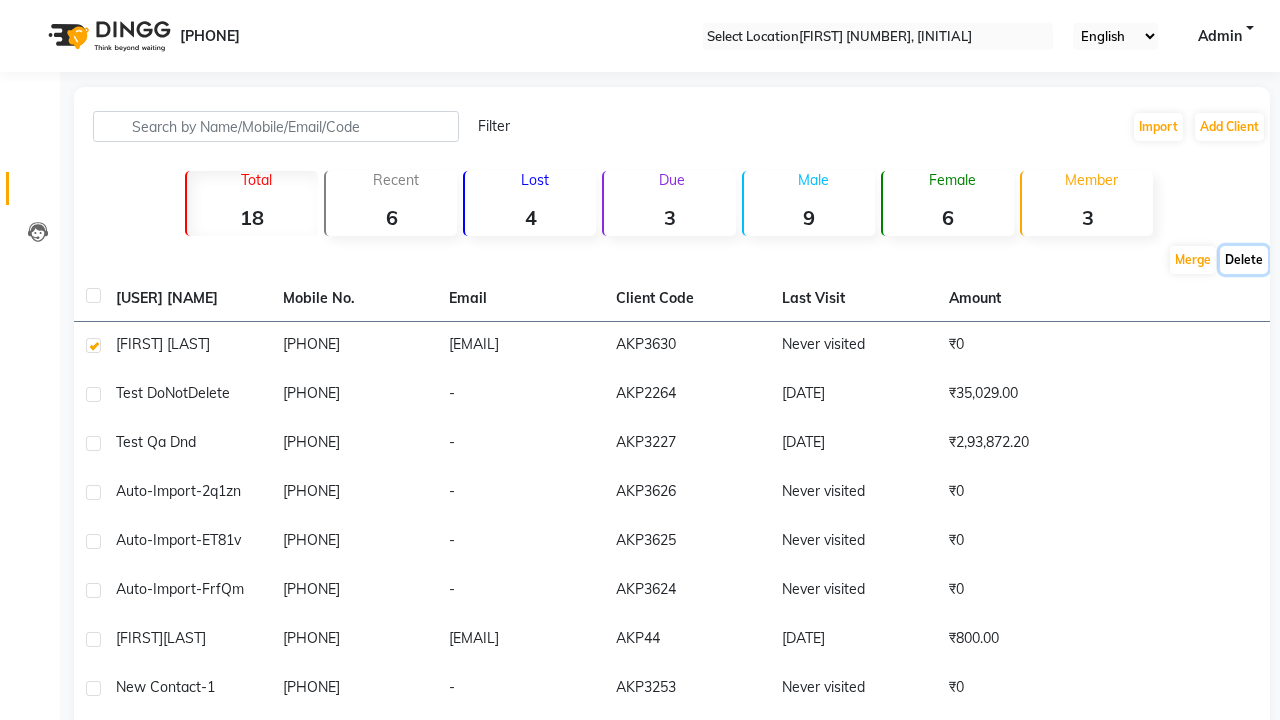 click on "Delete" at bounding box center (1193, 260) 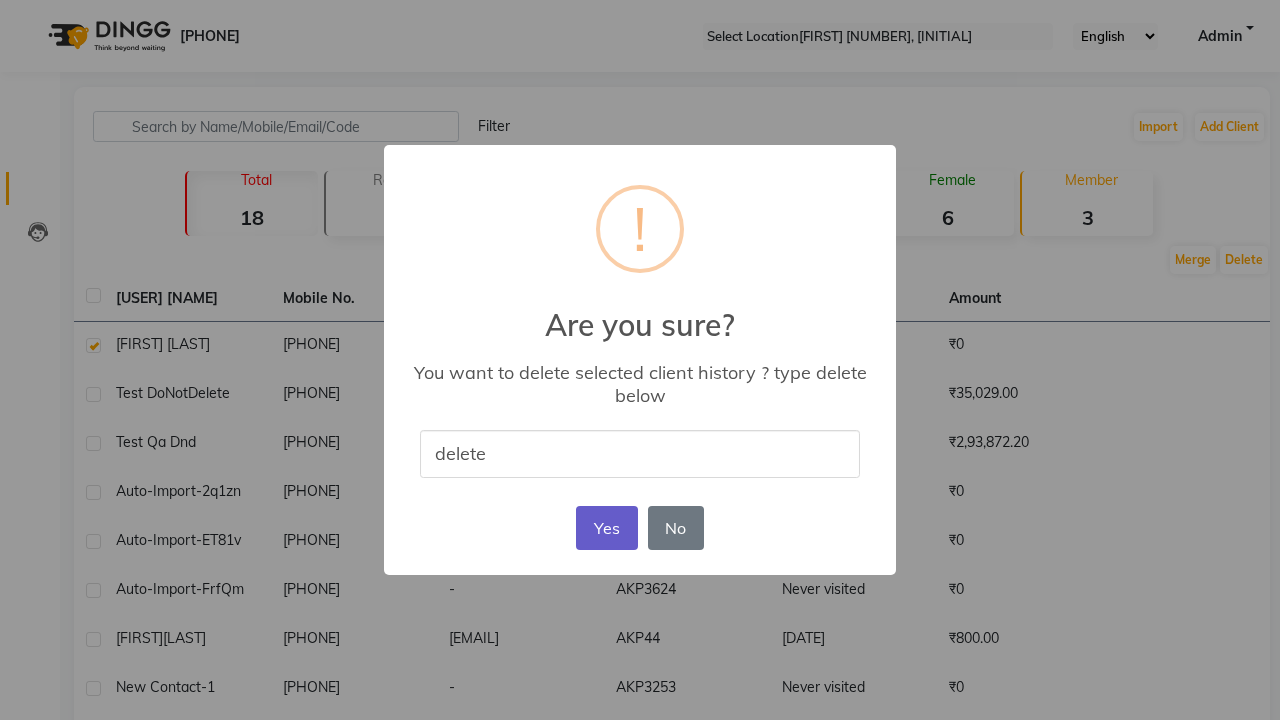 type on "delete" 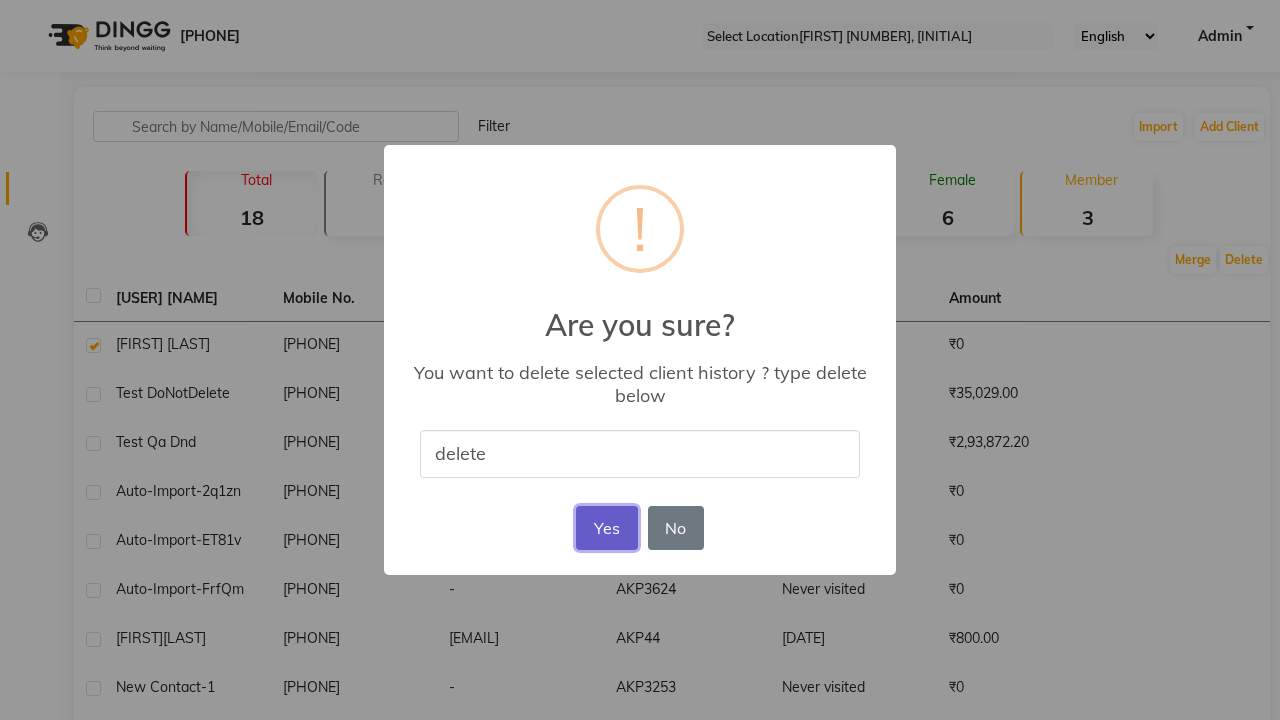 click on "Yes" at bounding box center [606, 528] 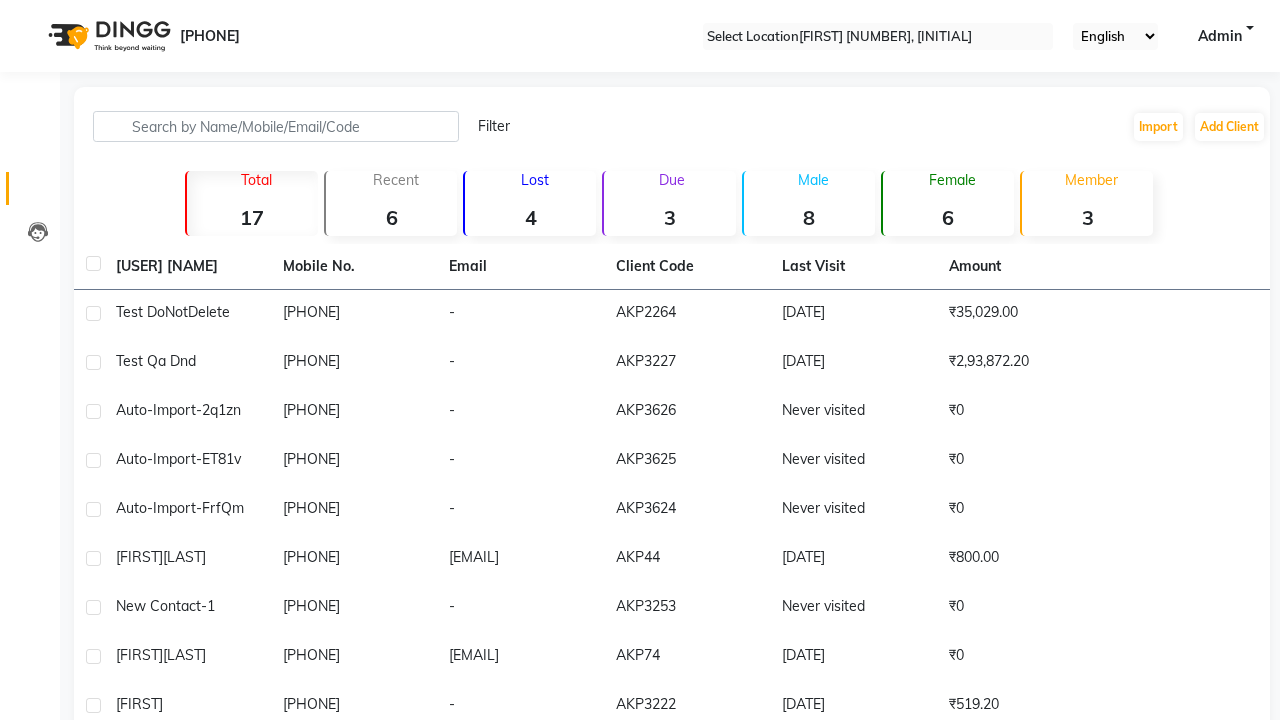 scroll, scrollTop: 26, scrollLeft: 0, axis: vertical 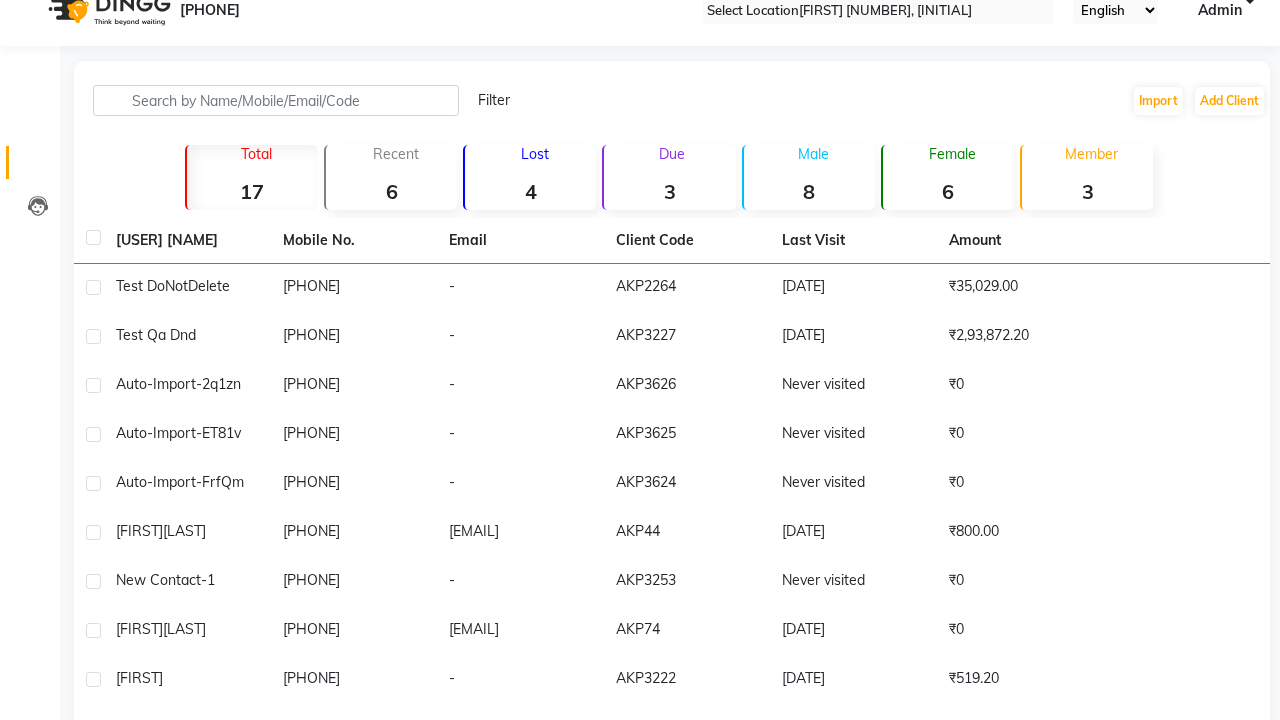 click on "Admin" at bounding box center [1220, 10] 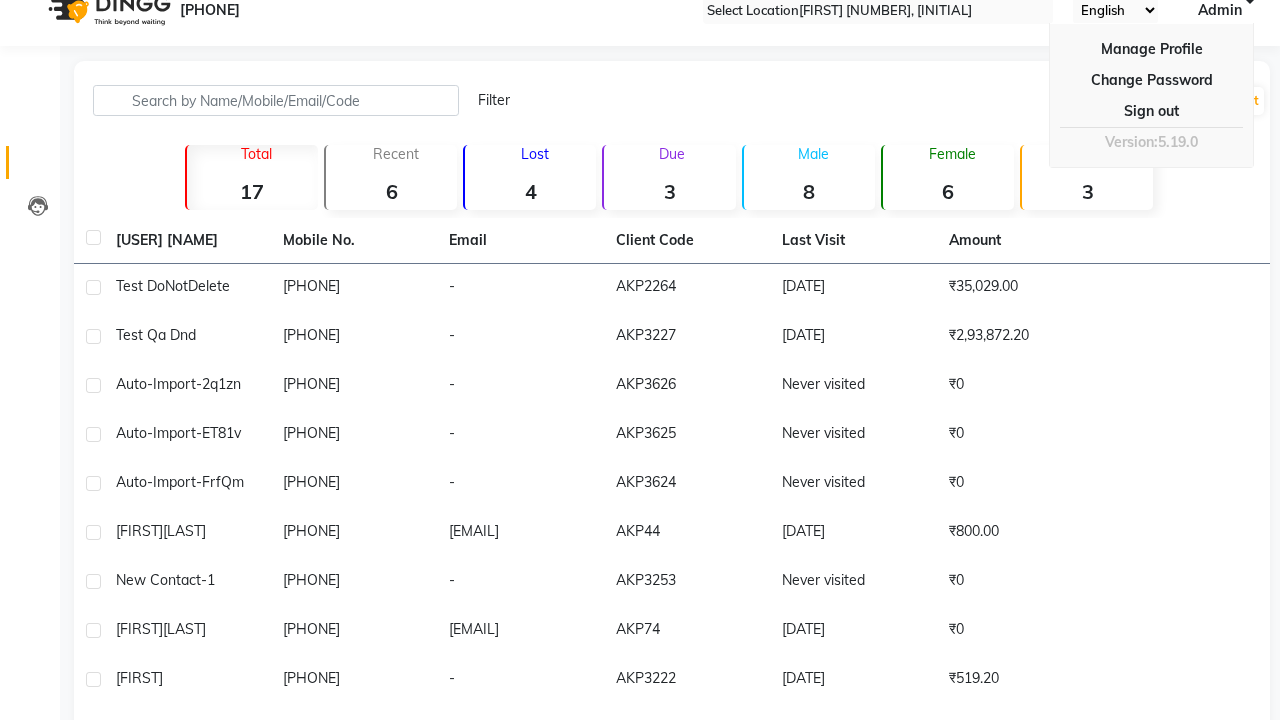 scroll, scrollTop: 0, scrollLeft: 0, axis: both 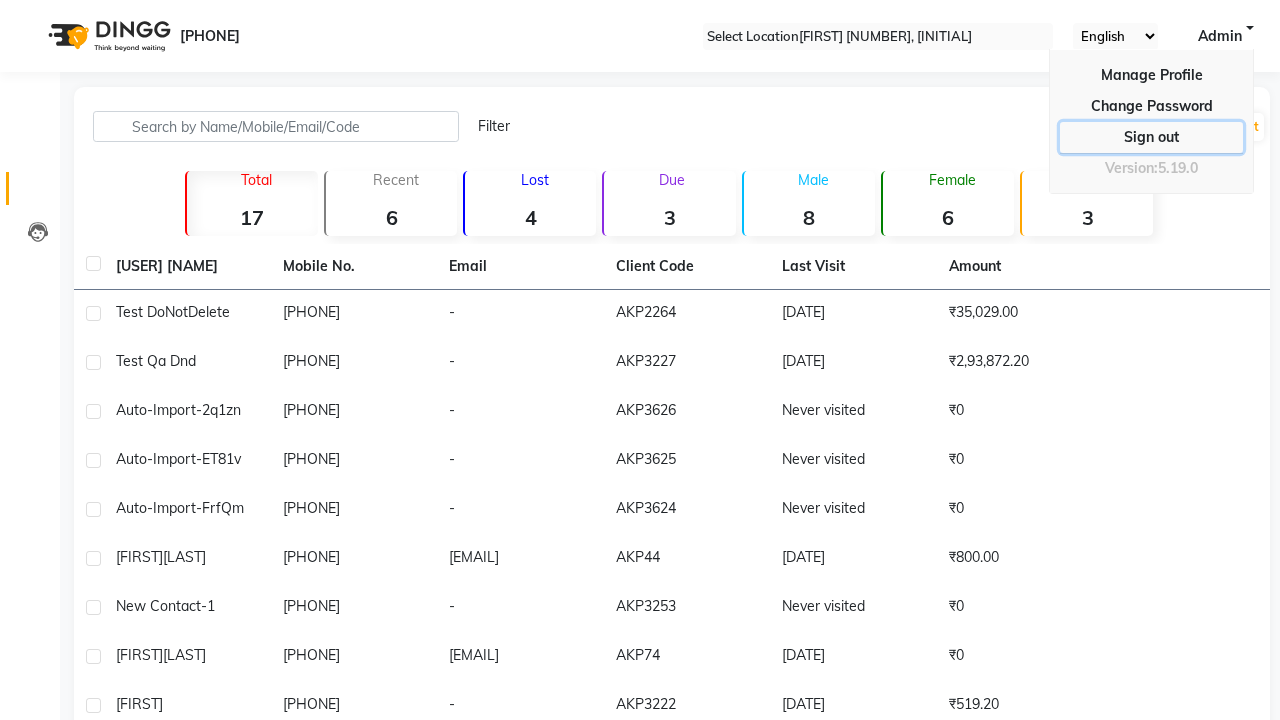 click on "Sign out" at bounding box center [1151, 106] 